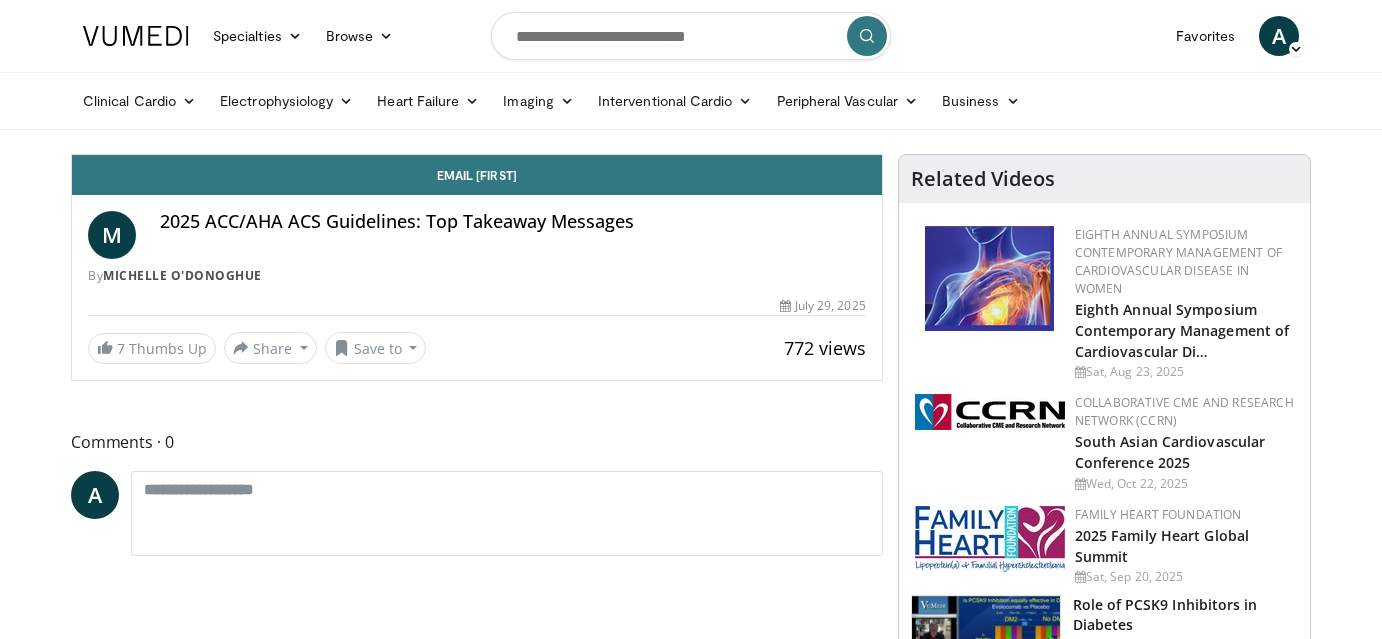 scroll, scrollTop: 0, scrollLeft: 0, axis: both 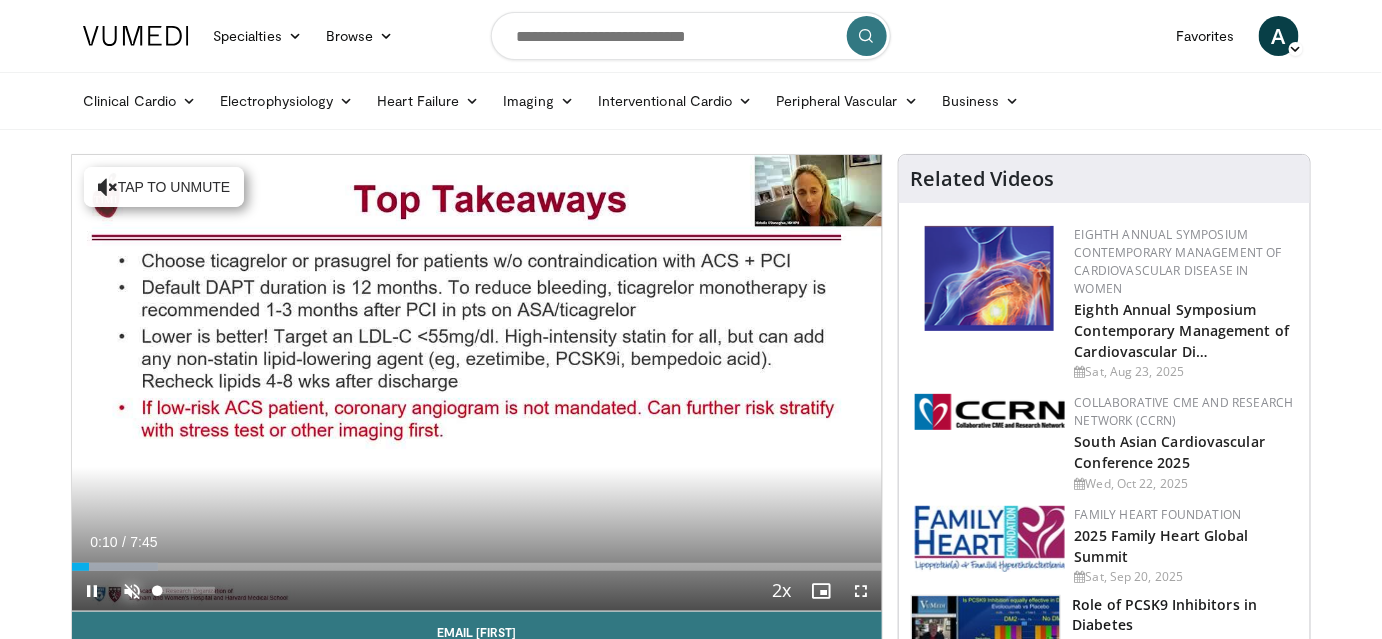 click at bounding box center (132, 591) 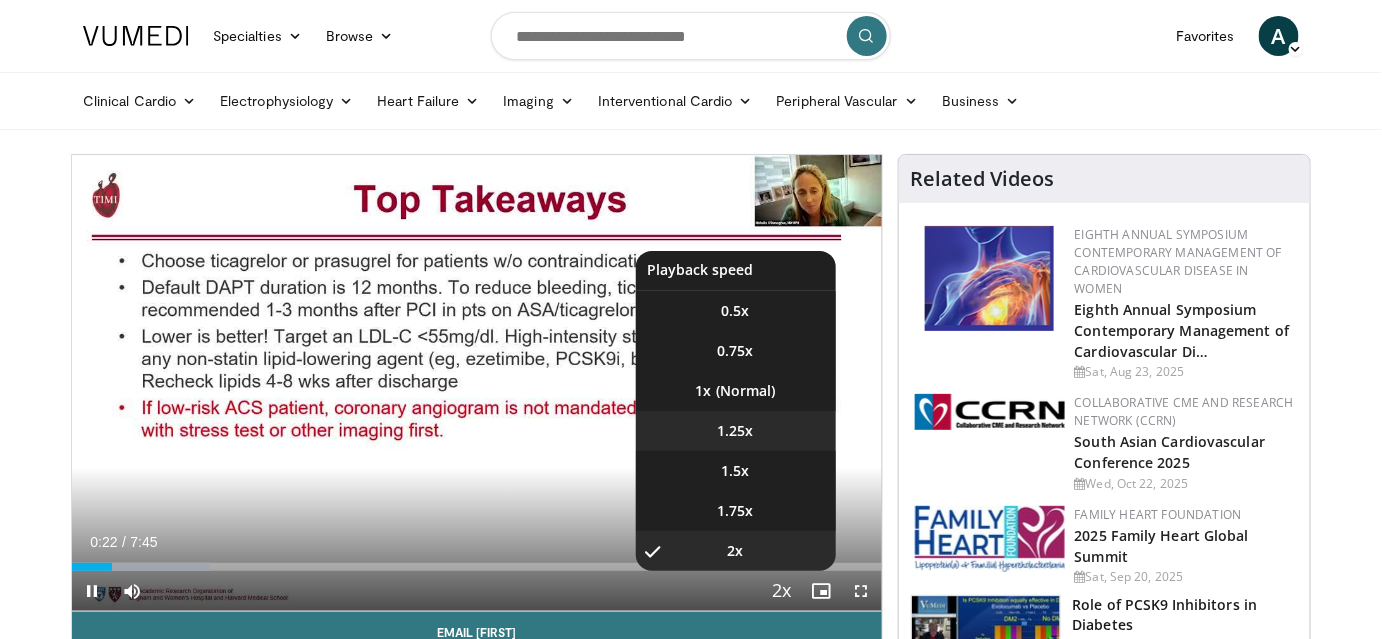 click on "1.25x" at bounding box center [736, 431] 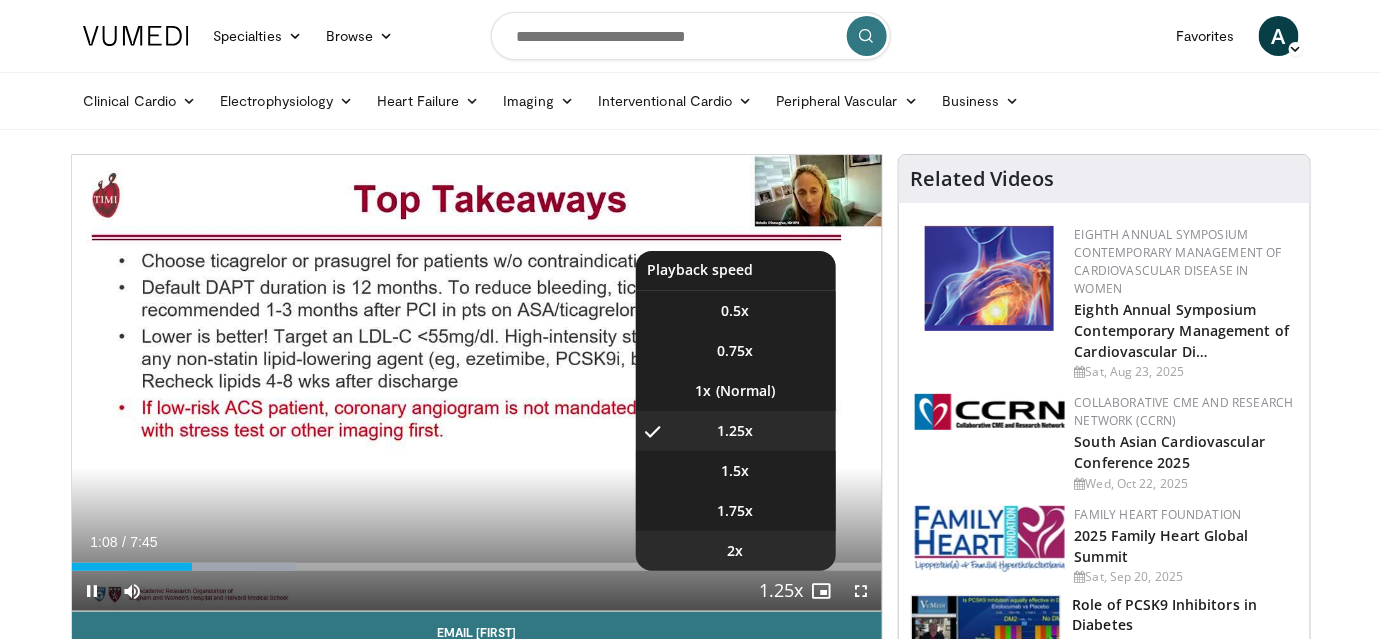 click on "2x" at bounding box center [736, 551] 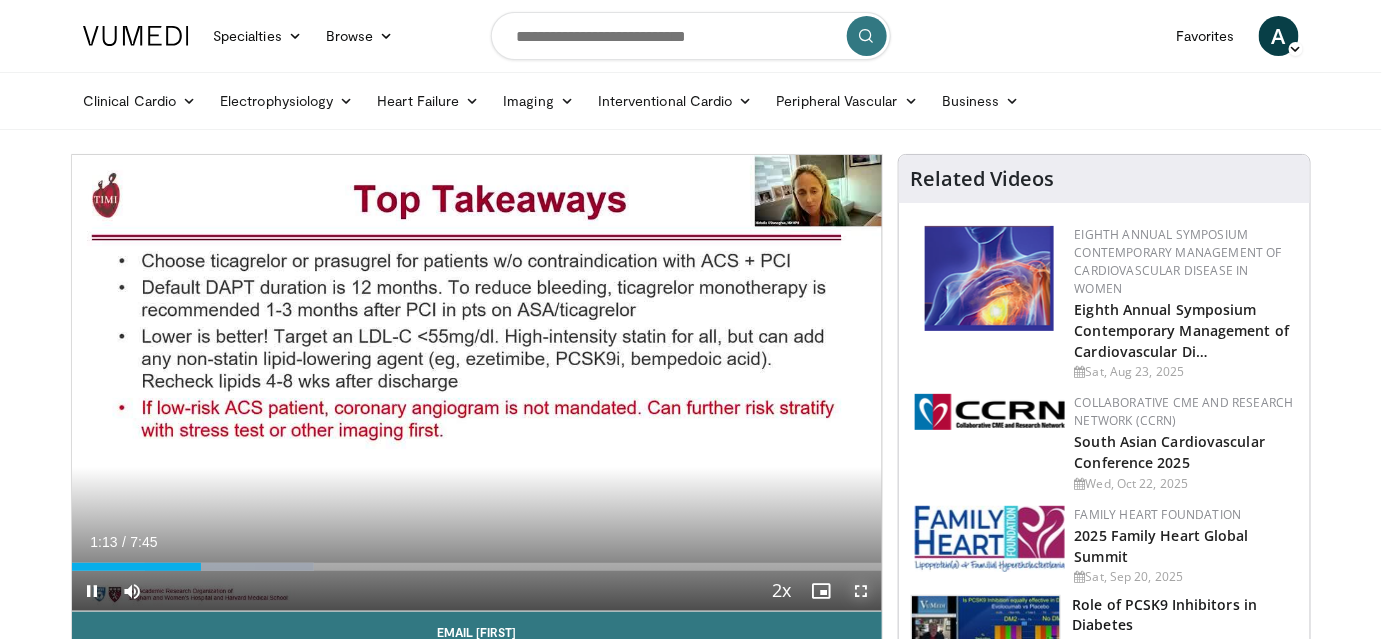 click at bounding box center [862, 591] 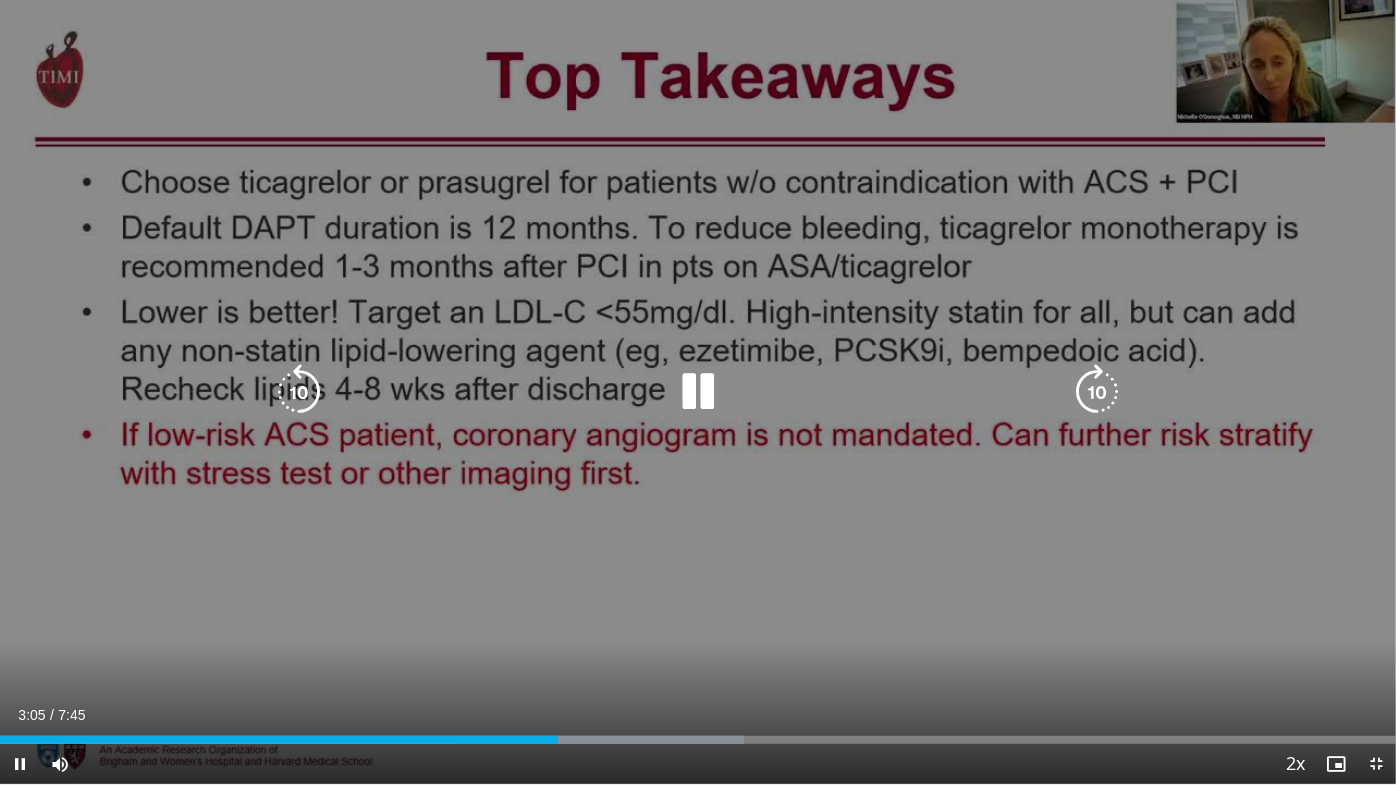 click at bounding box center (1097, 392) 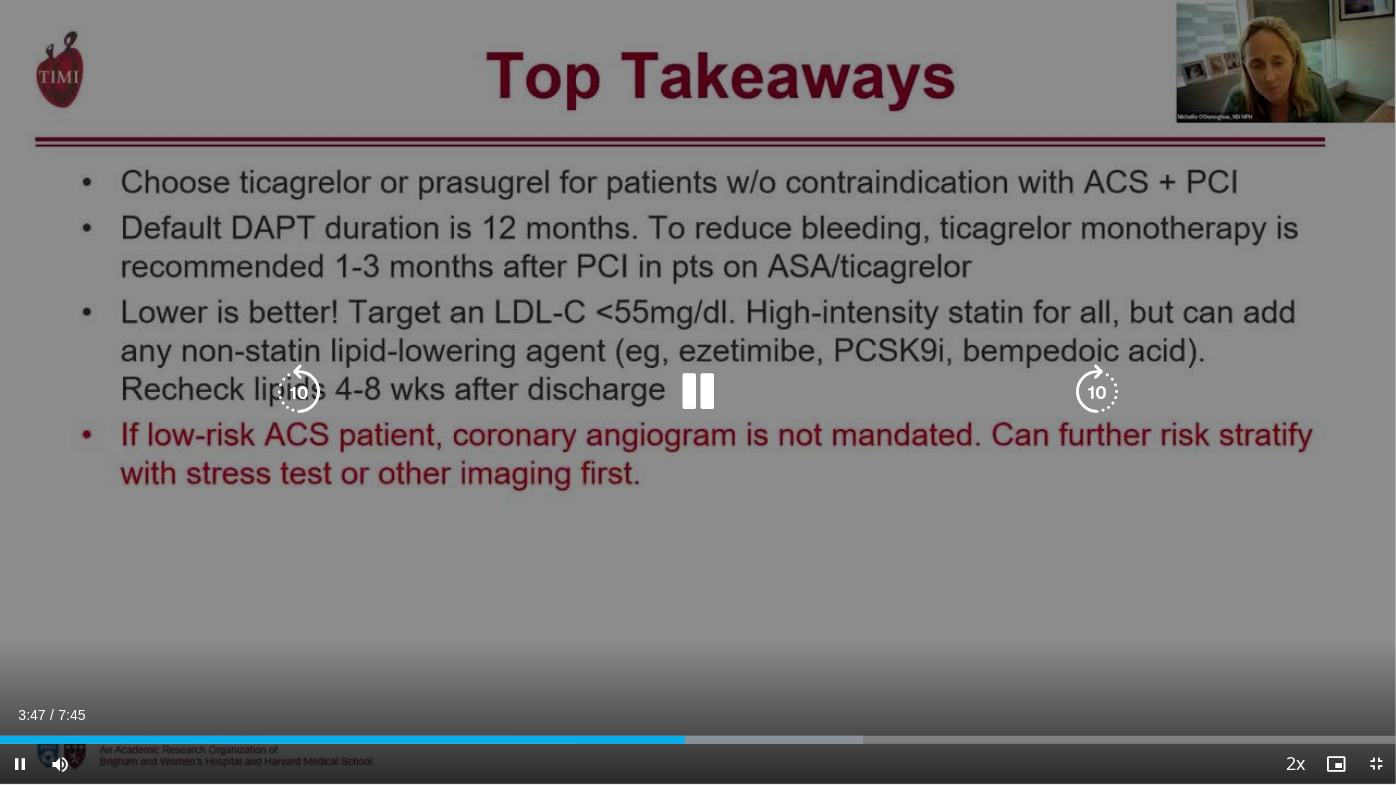 click at bounding box center [1097, 392] 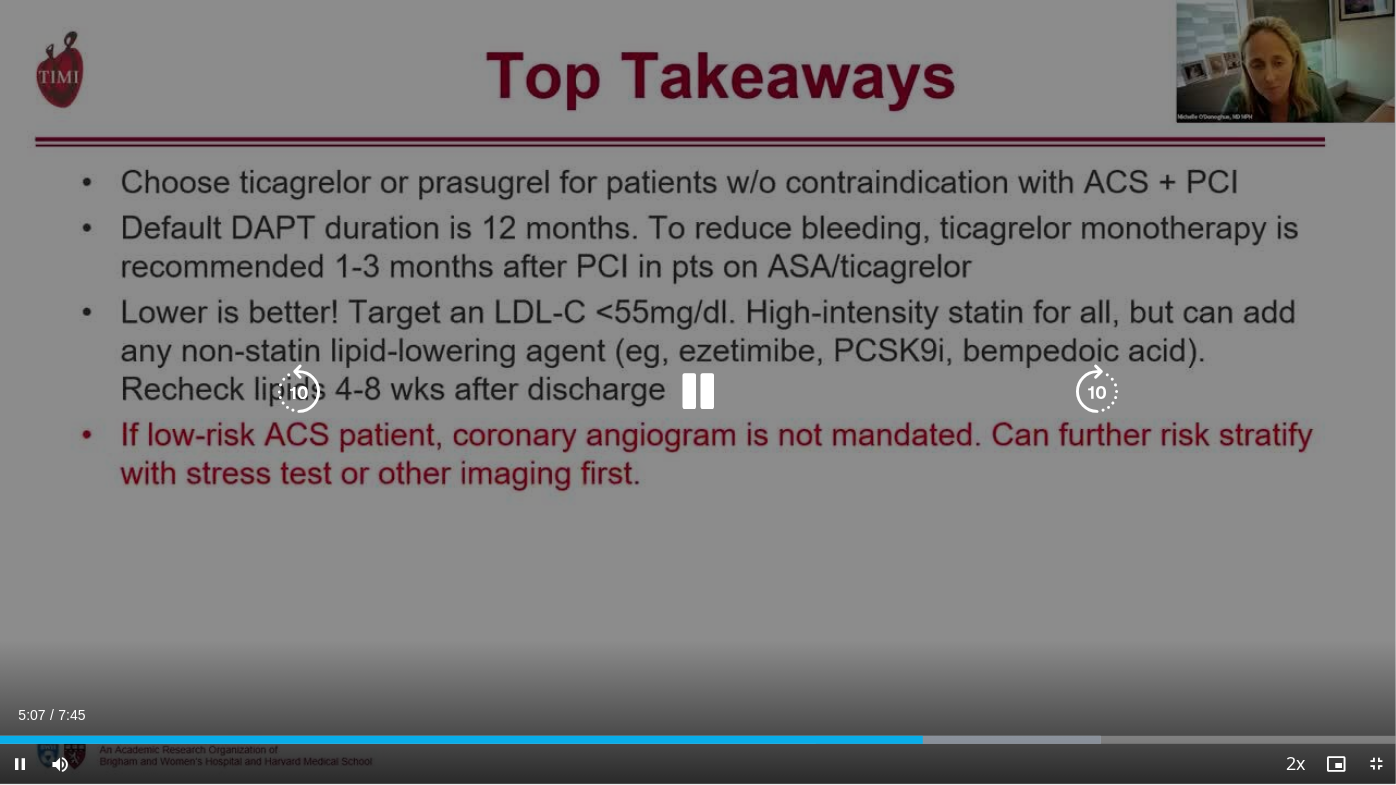 click at bounding box center (1097, 392) 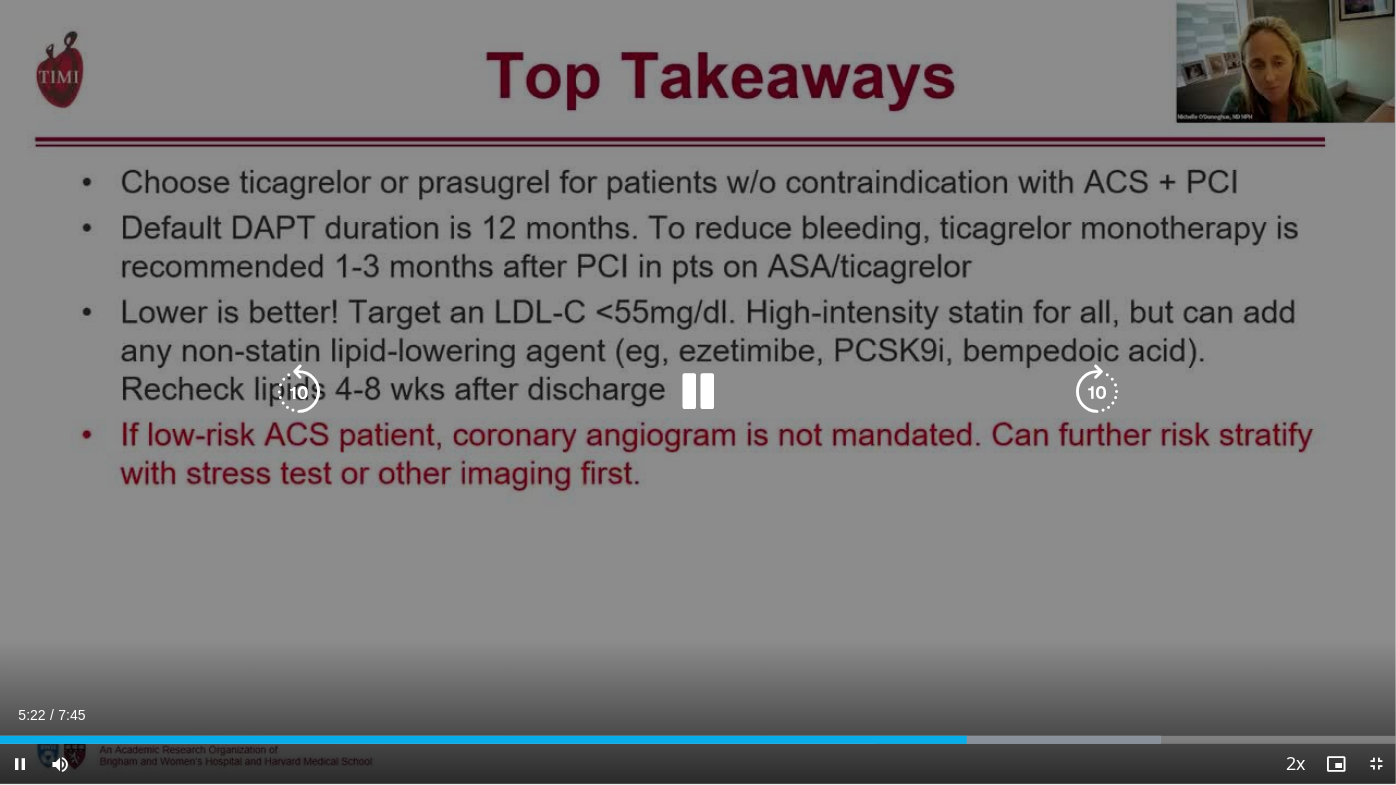 click at bounding box center (1097, 392) 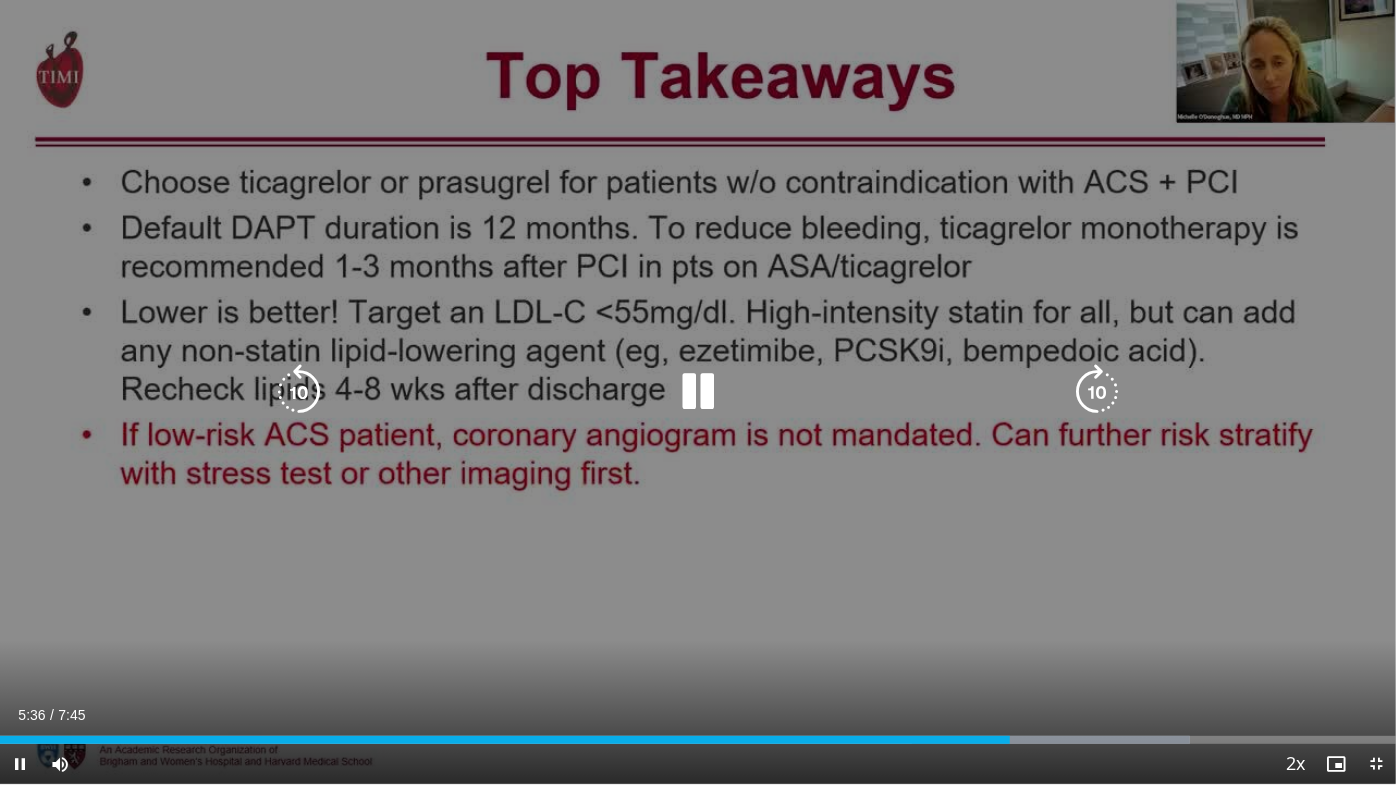 click at bounding box center (1097, 392) 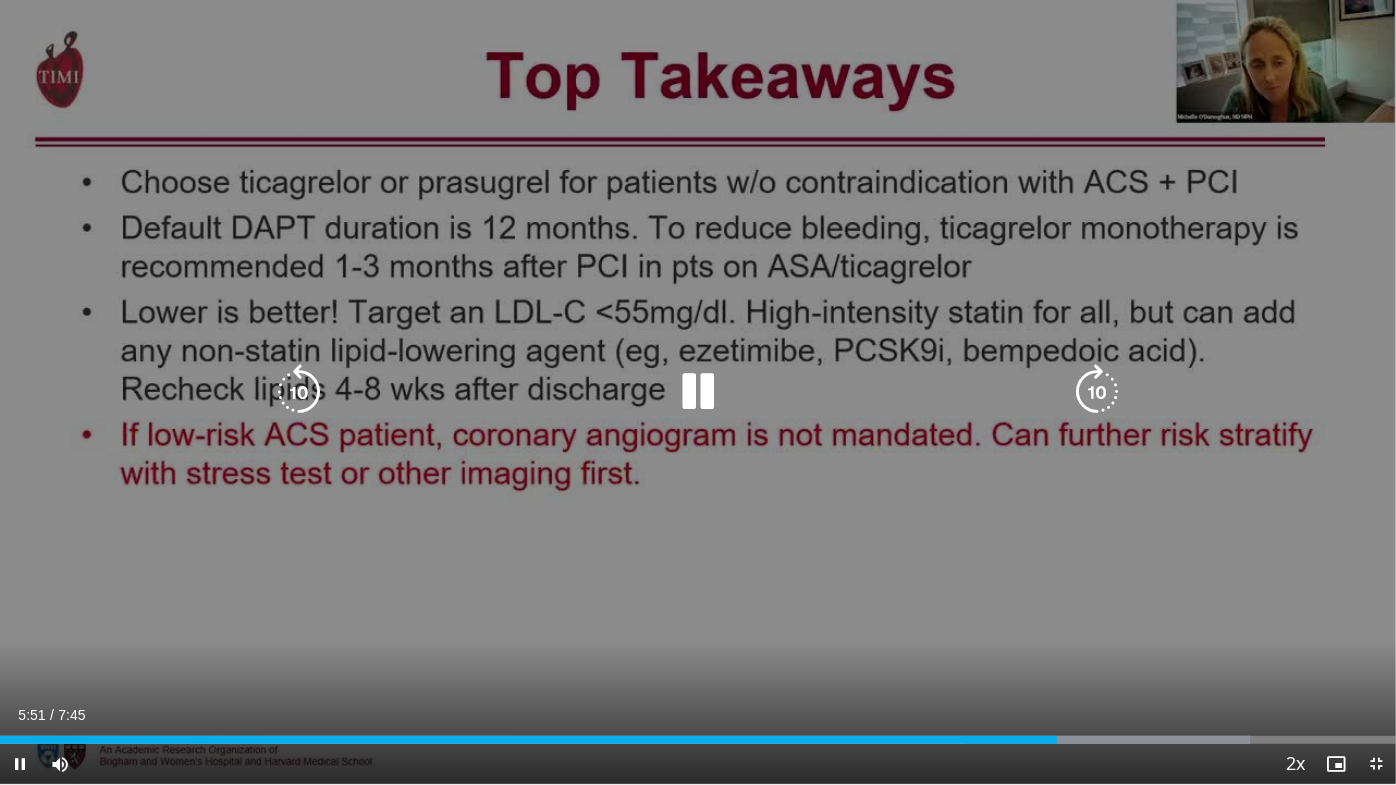 click at bounding box center [1097, 392] 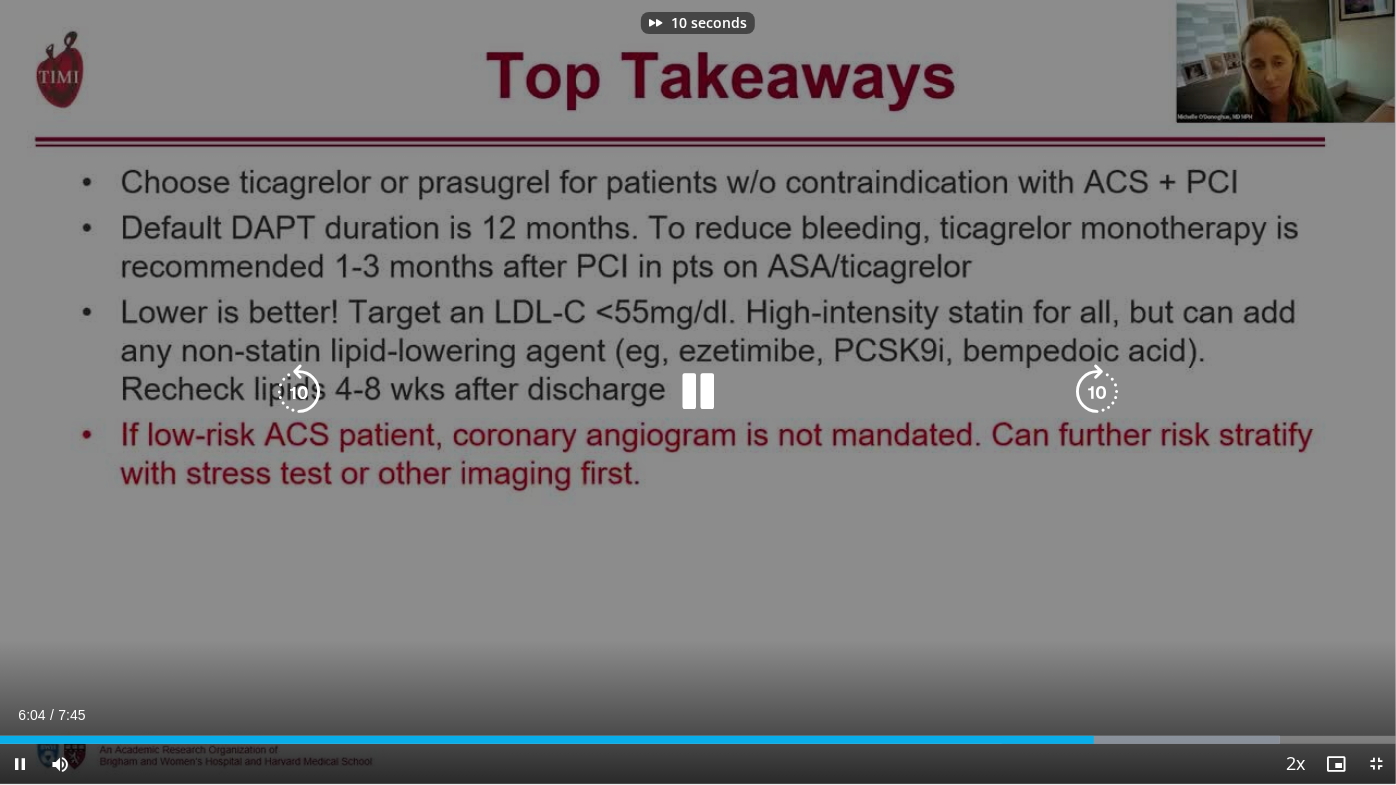 click at bounding box center (1097, 392) 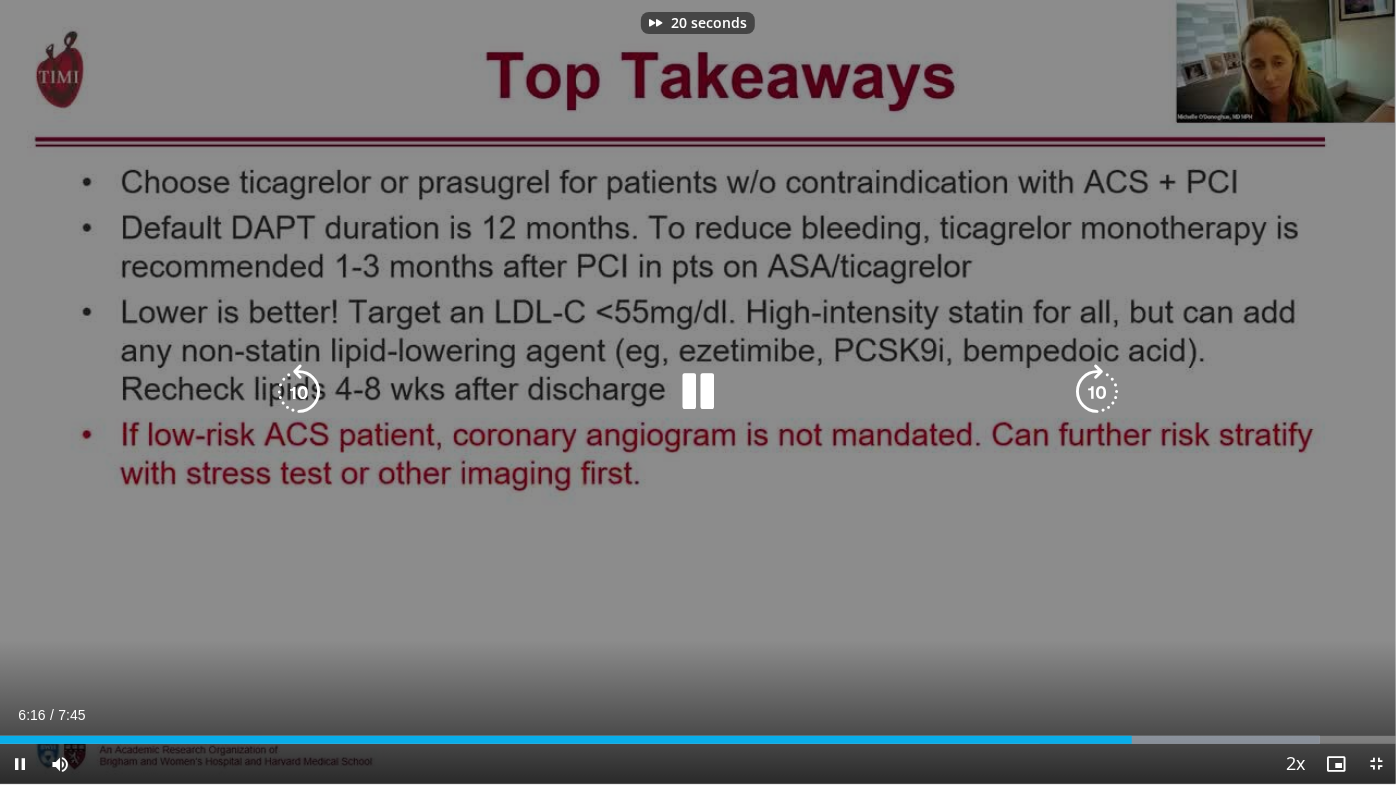 click at bounding box center (1097, 392) 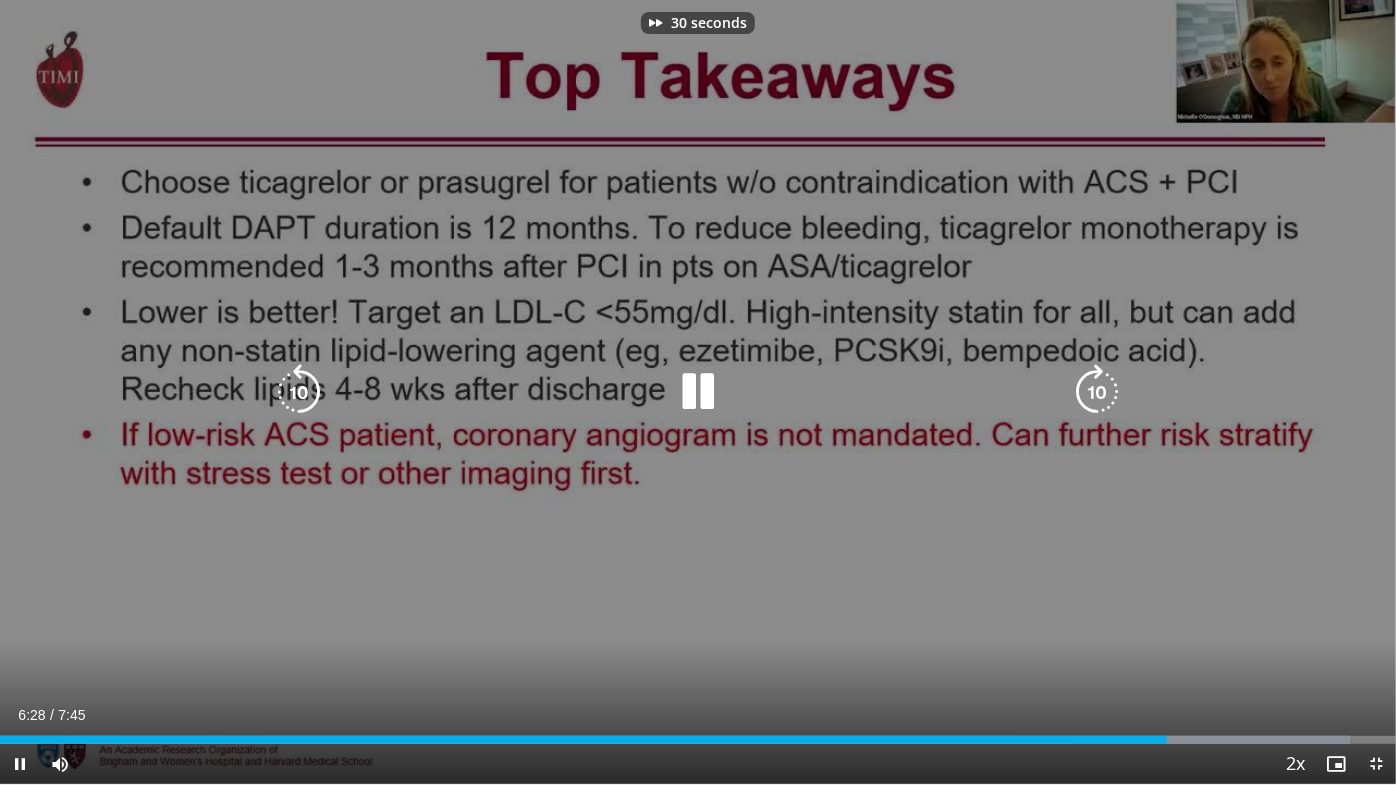 click at bounding box center (1097, 392) 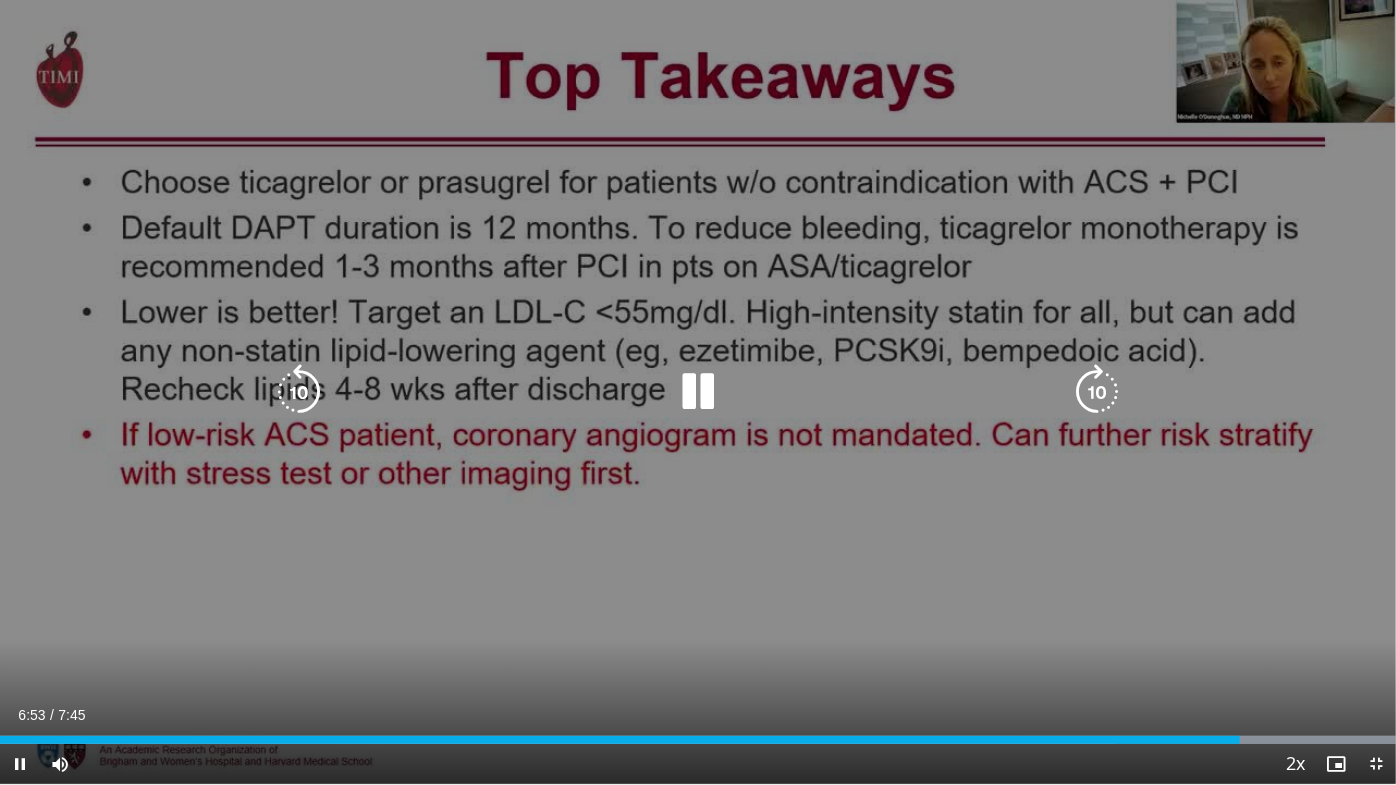 click at bounding box center [1097, 392] 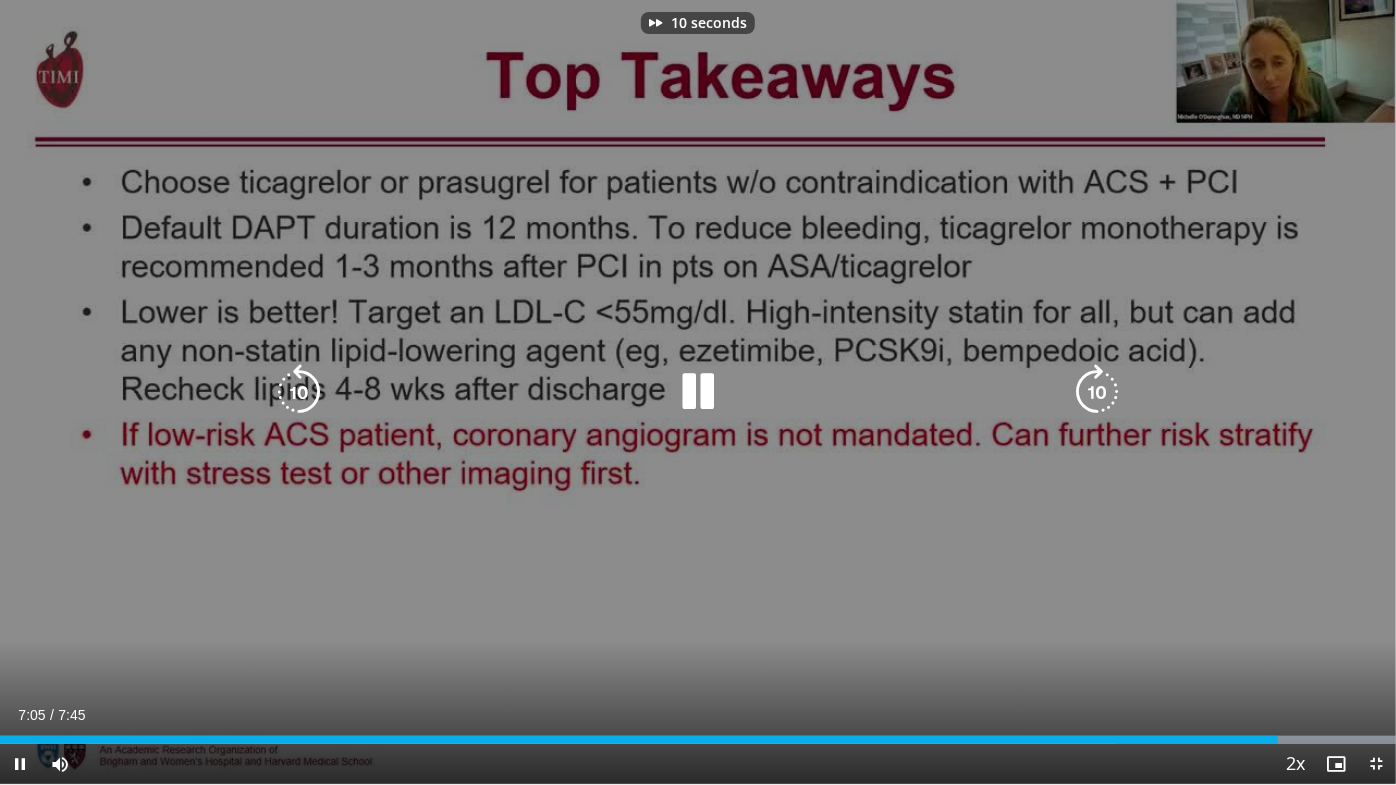 click at bounding box center [1097, 392] 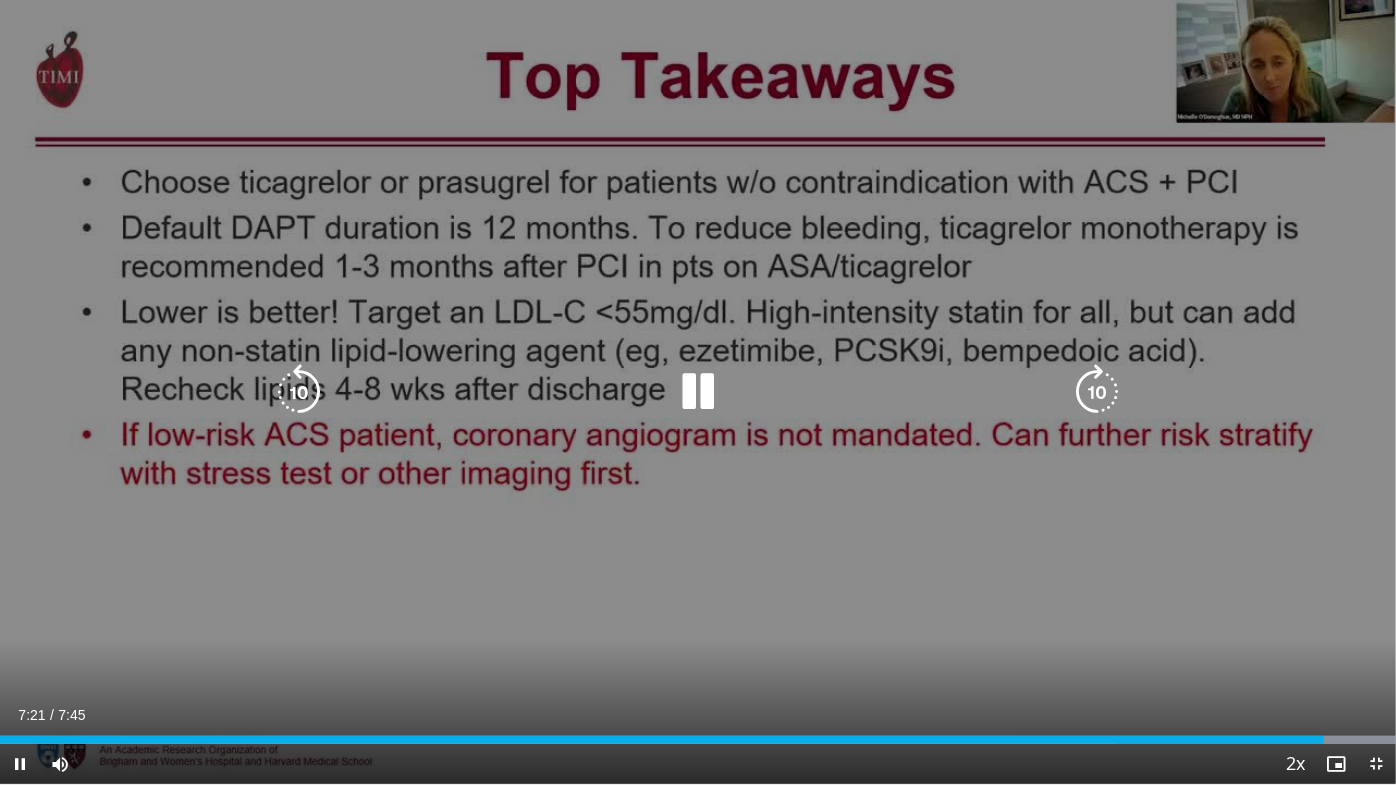 click at bounding box center [1097, 392] 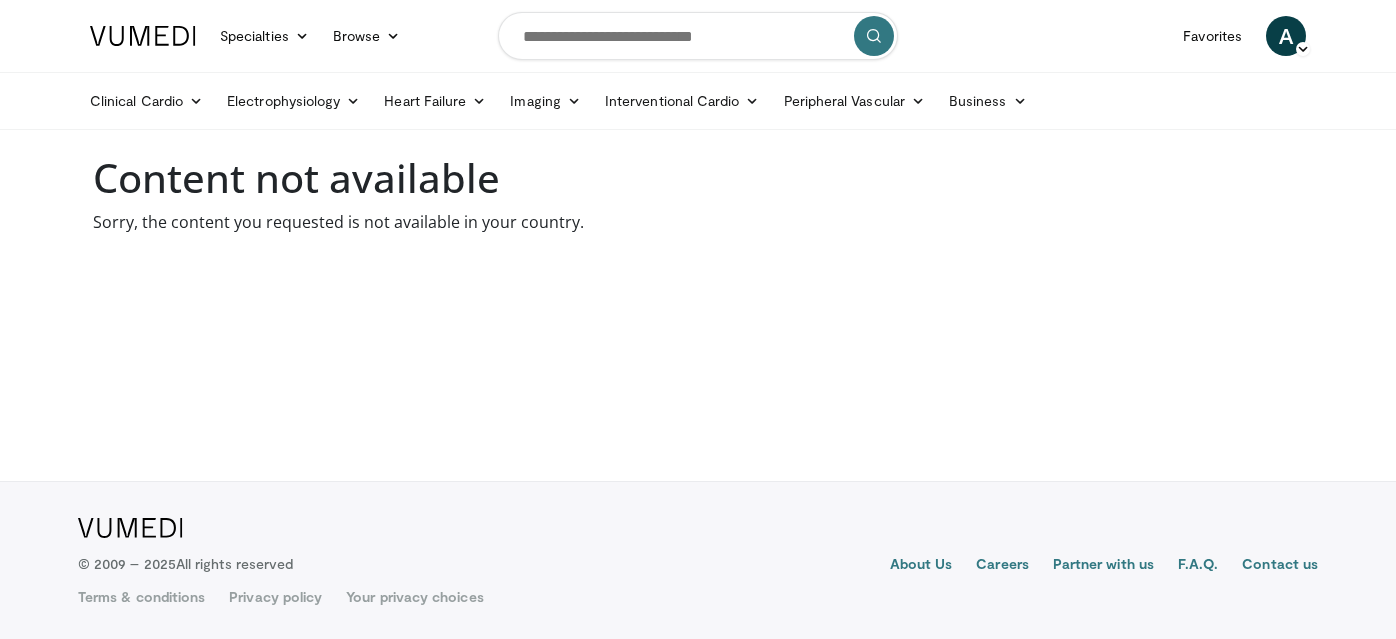 scroll, scrollTop: 0, scrollLeft: 0, axis: both 